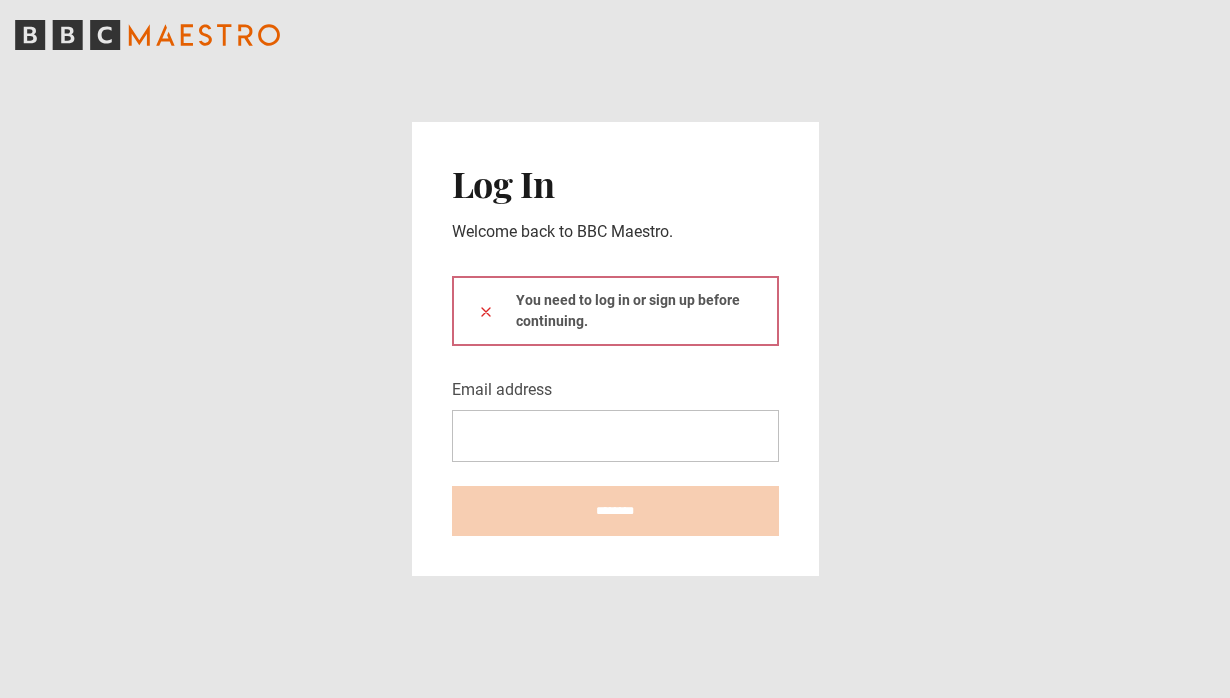 scroll, scrollTop: 0, scrollLeft: 0, axis: both 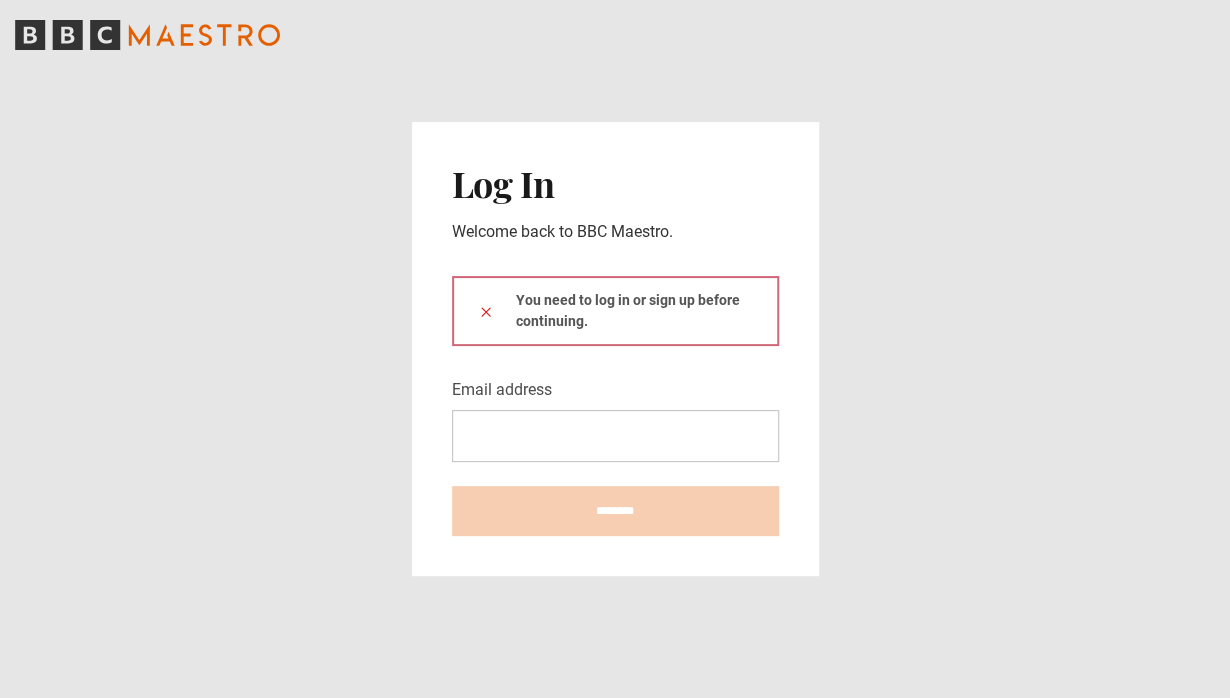 click on "Email address" at bounding box center (615, 436) 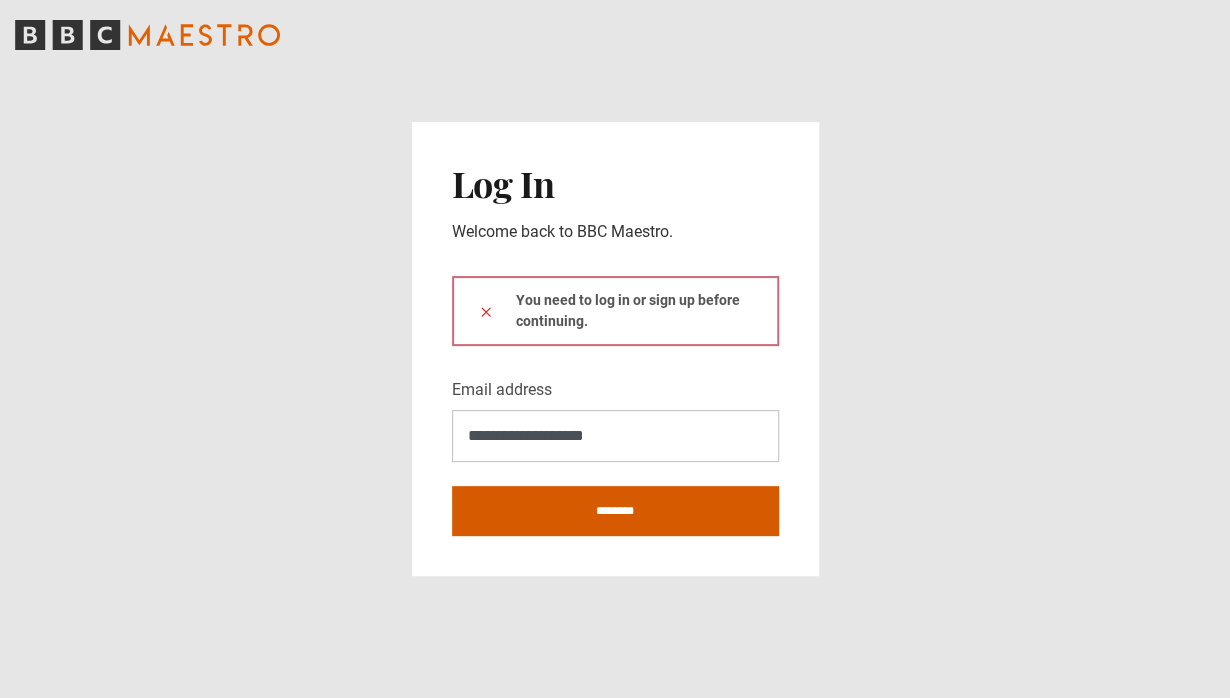 click on "********" at bounding box center (615, 511) 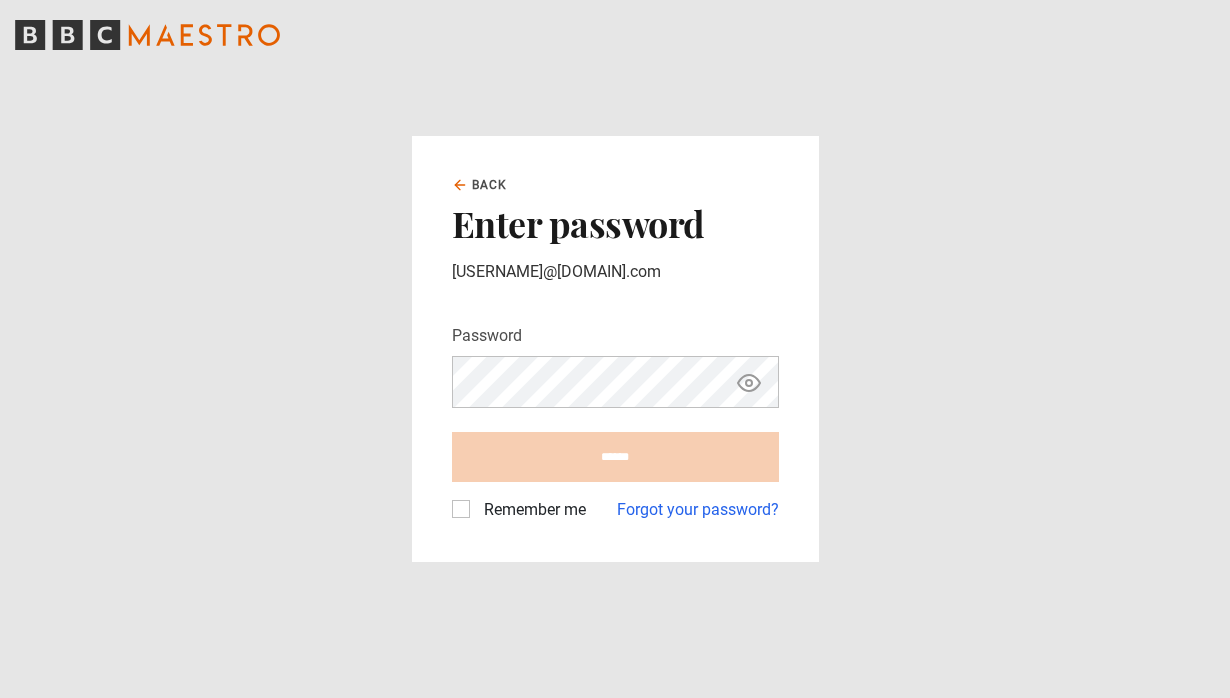 scroll, scrollTop: 0, scrollLeft: 0, axis: both 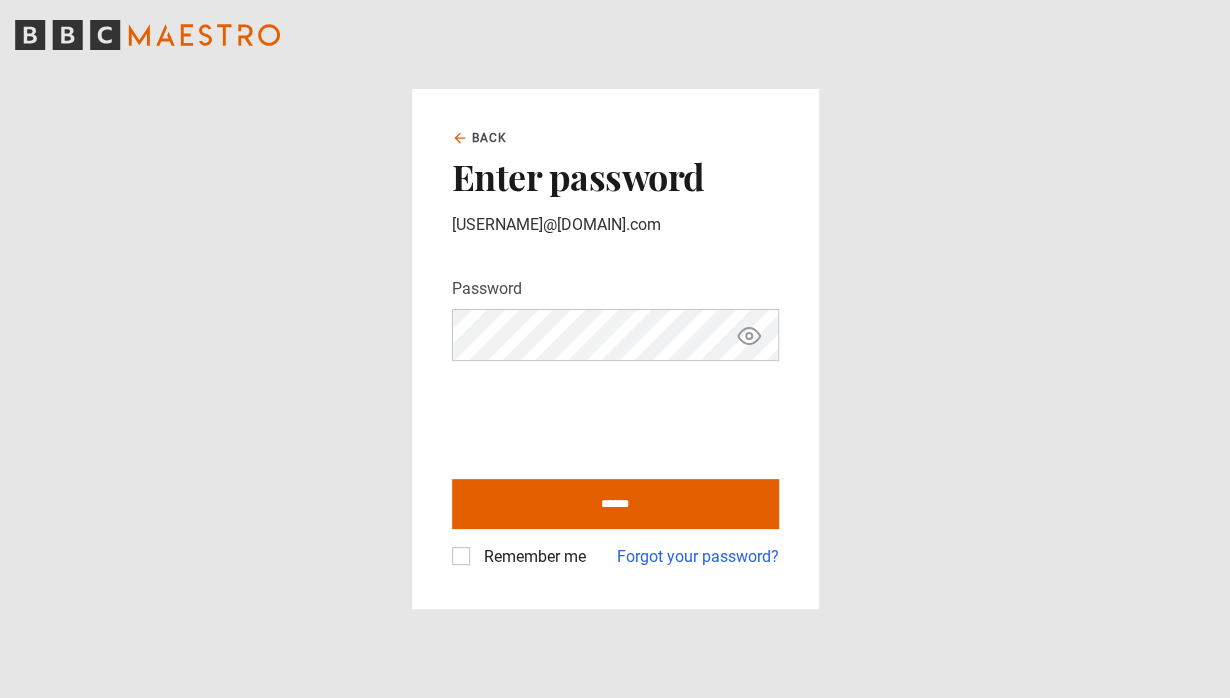 click on "Remember me" at bounding box center (519, 557) 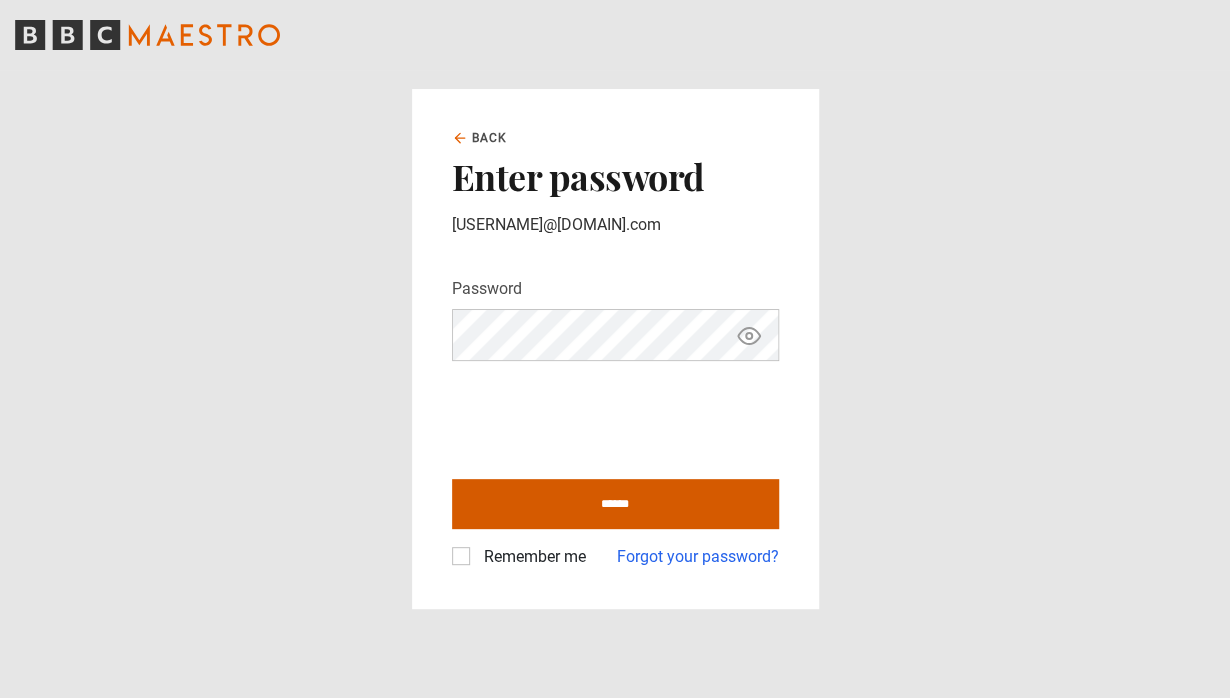 click on "******" at bounding box center (615, 504) 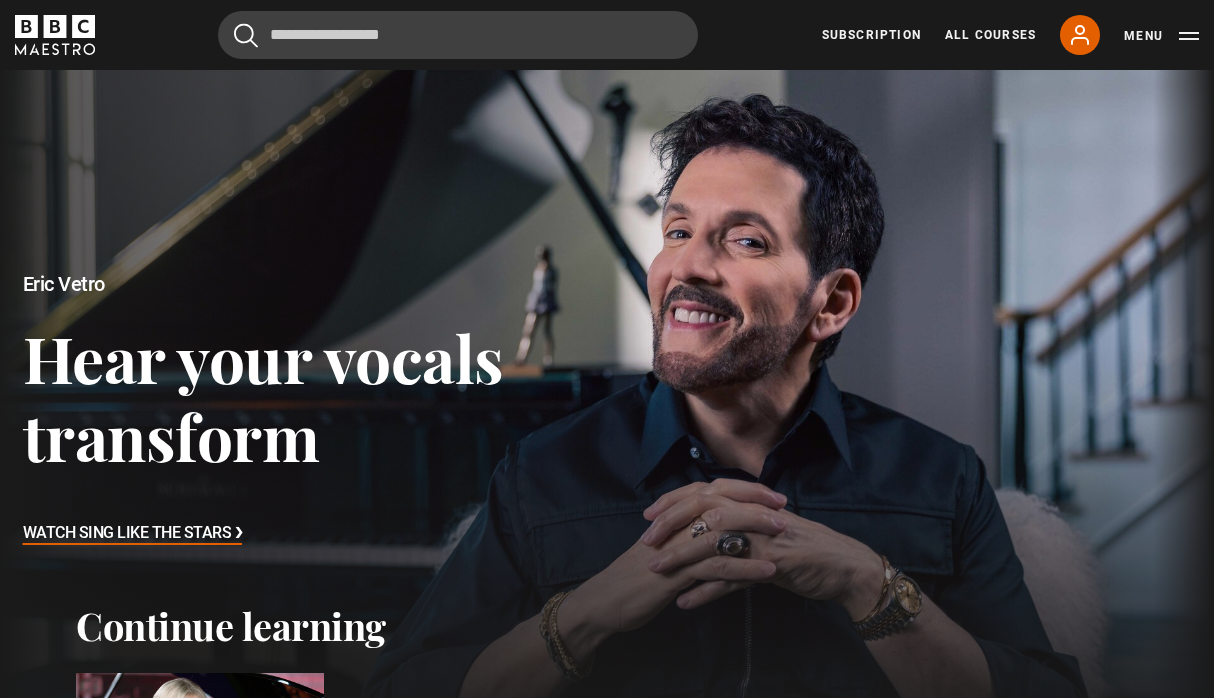 scroll, scrollTop: 0, scrollLeft: 0, axis: both 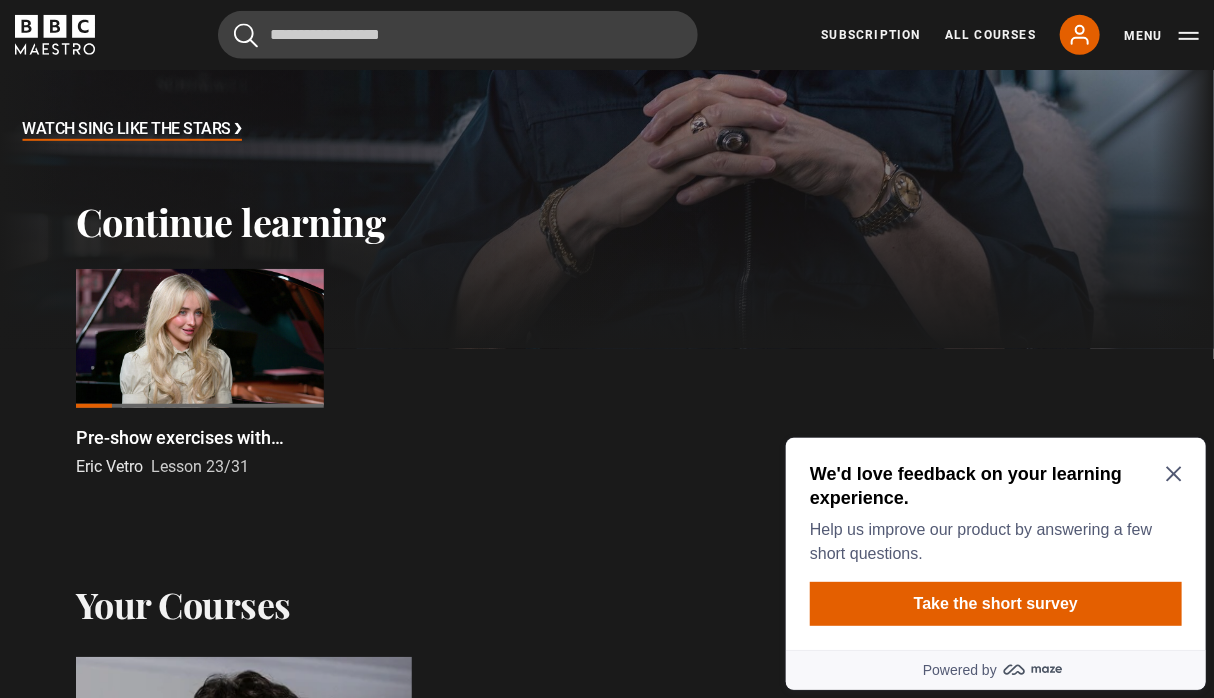 click at bounding box center (200, 338) 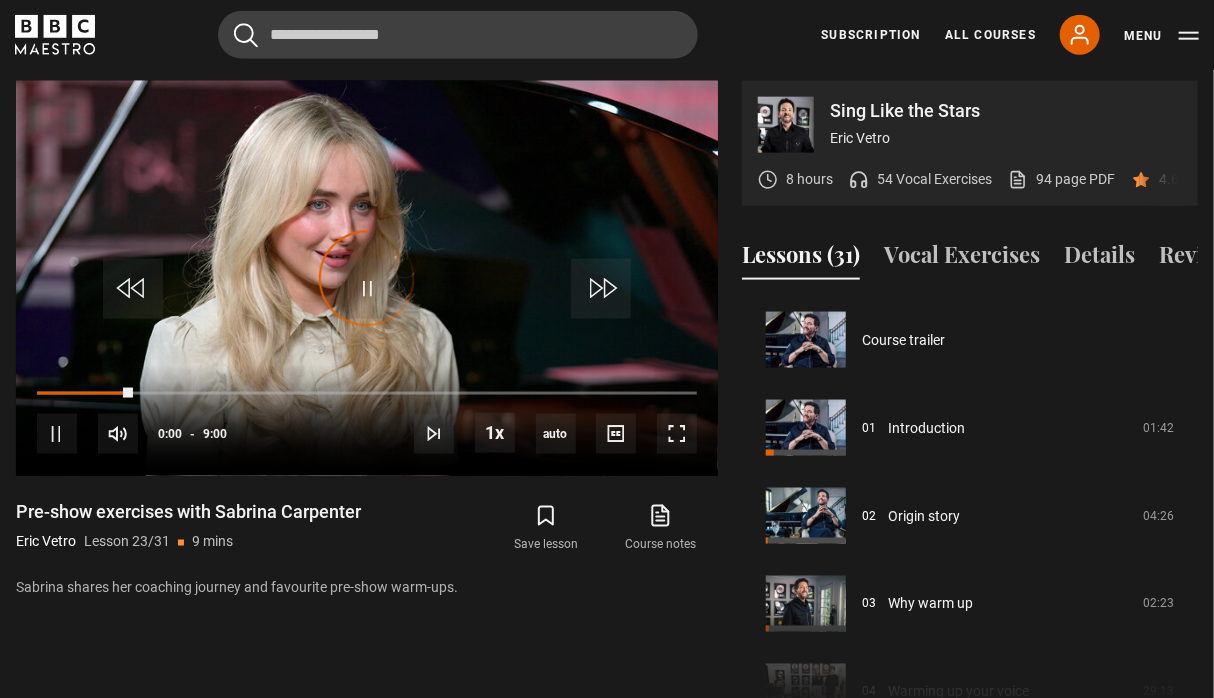scroll, scrollTop: 980, scrollLeft: 0, axis: vertical 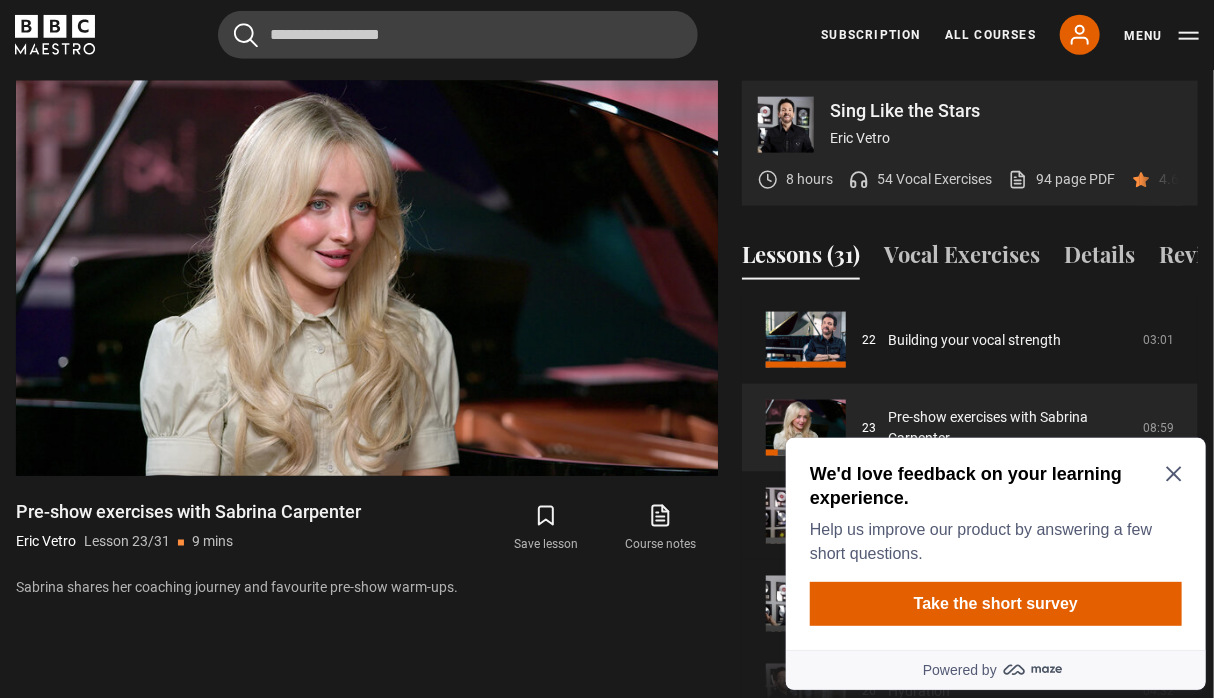 click 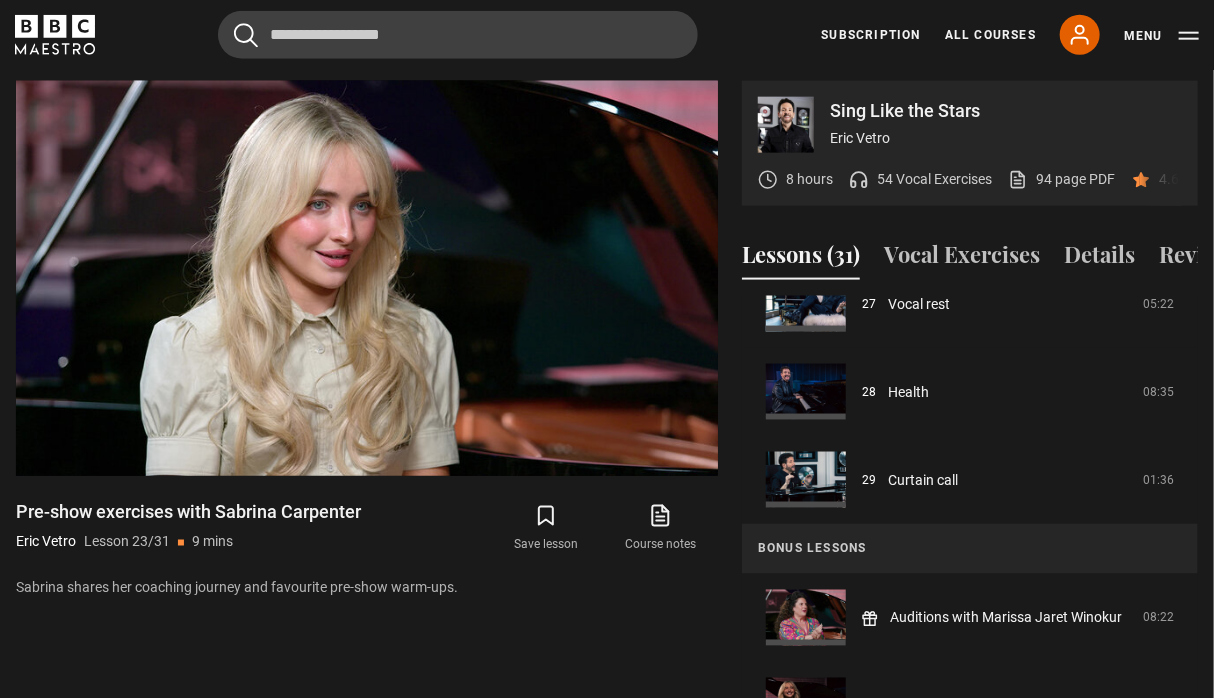 scroll, scrollTop: 2434, scrollLeft: 0, axis: vertical 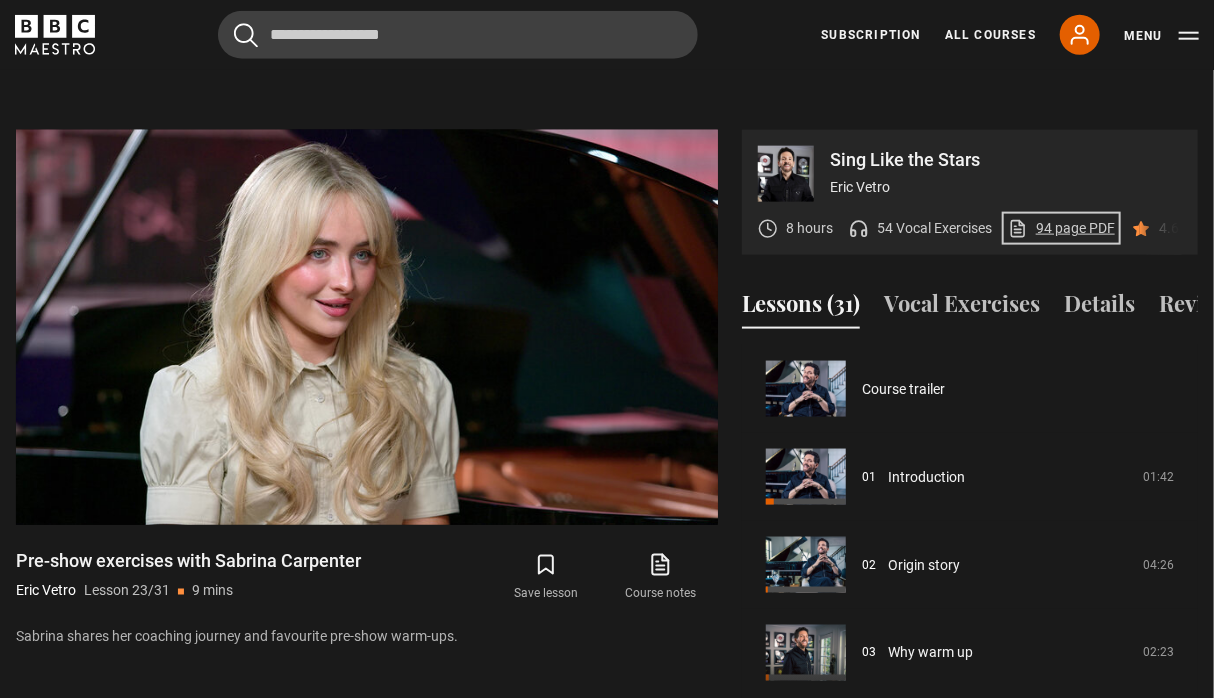 click on "94 page PDF
(opens in new tab)" at bounding box center (1061, 228) 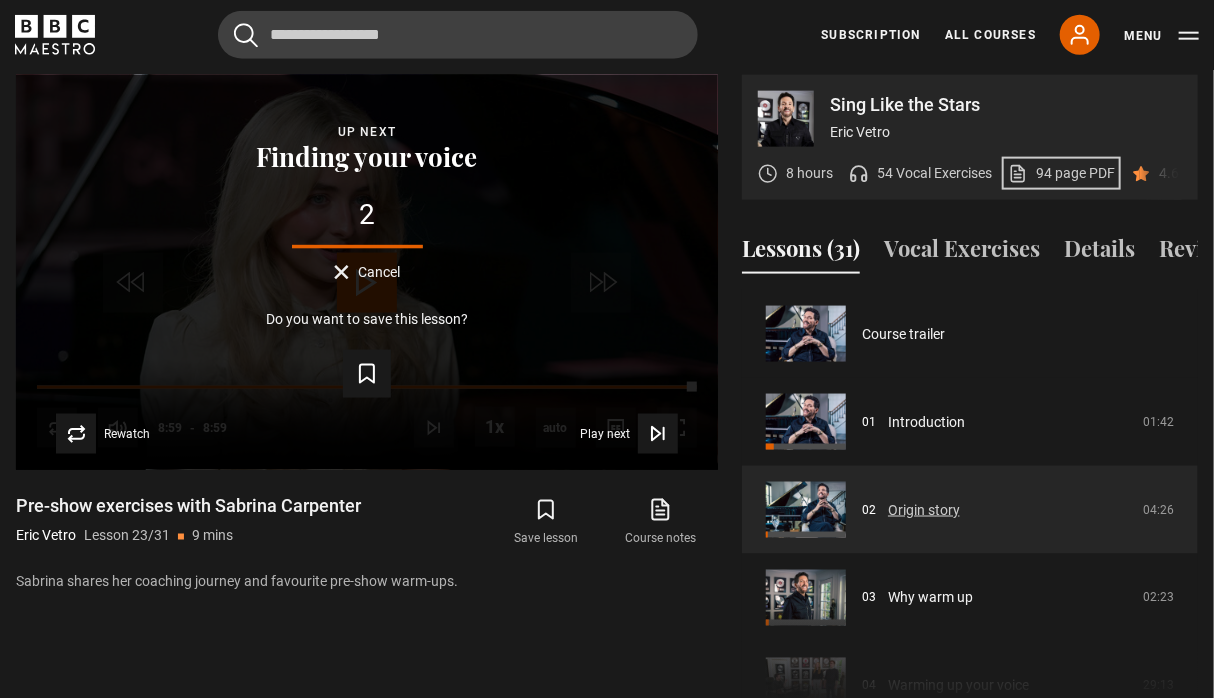 scroll, scrollTop: 1068, scrollLeft: 0, axis: vertical 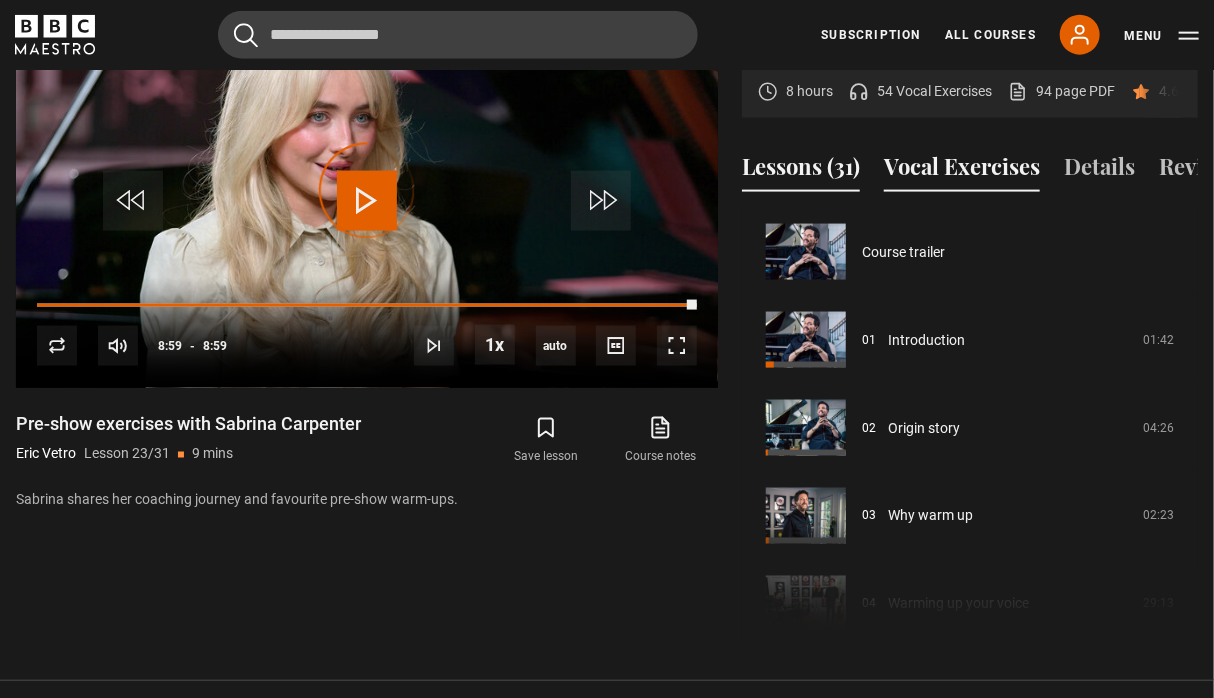 click on "Vocal Exercises" at bounding box center [962, 171] 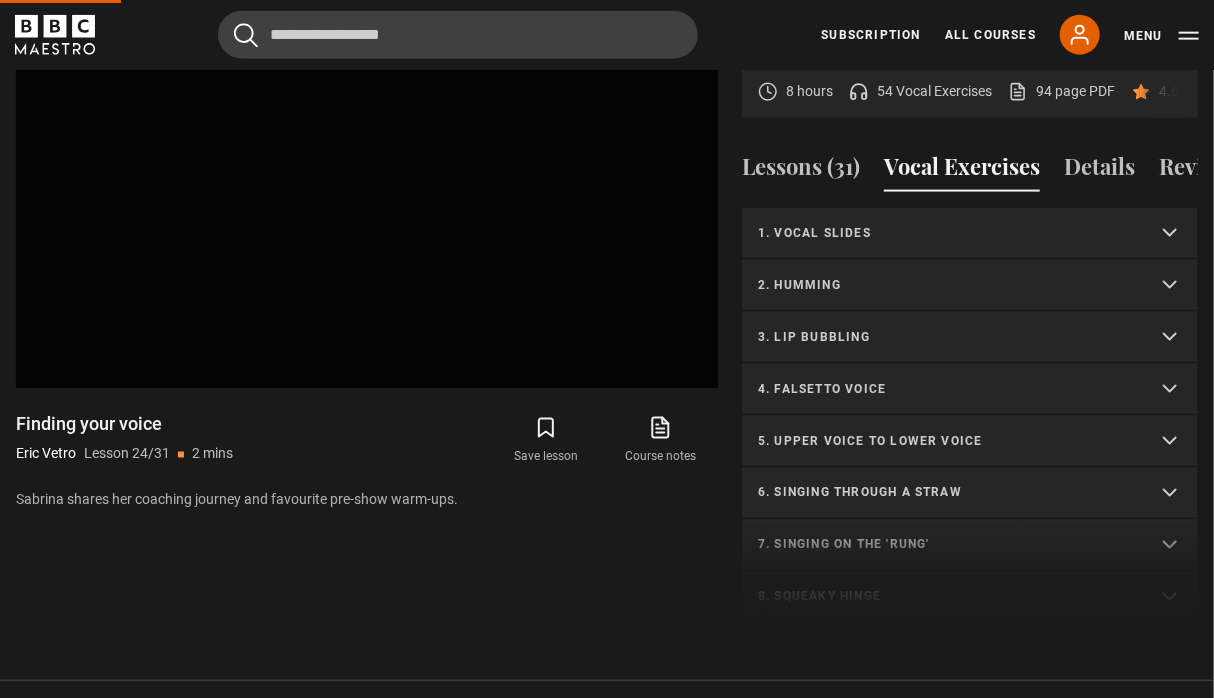 scroll, scrollTop: 211, scrollLeft: 0, axis: vertical 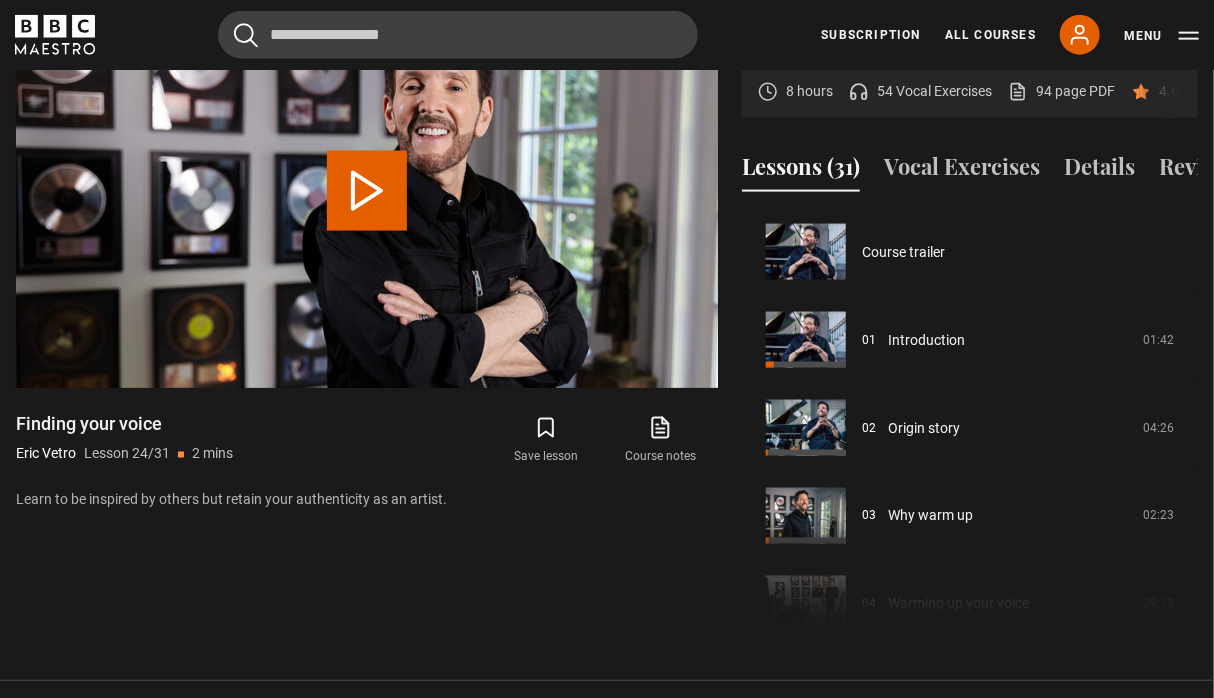 click on "Lessons (31)" at bounding box center (801, 171) 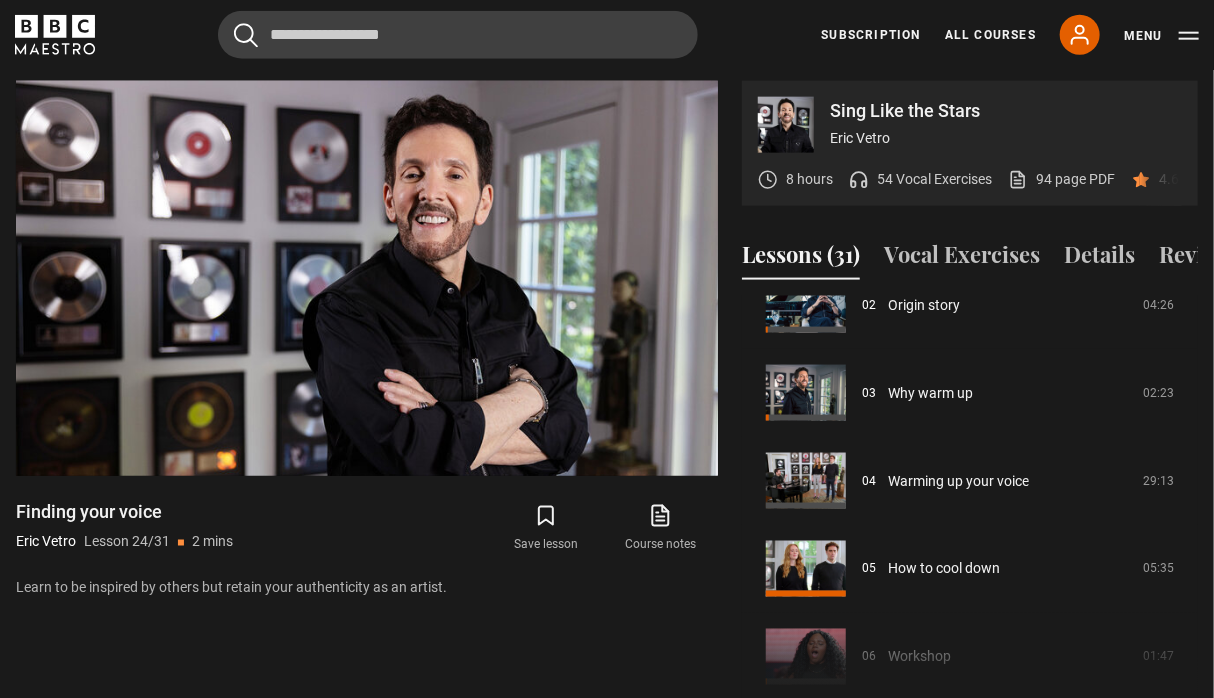 scroll, scrollTop: 212, scrollLeft: 0, axis: vertical 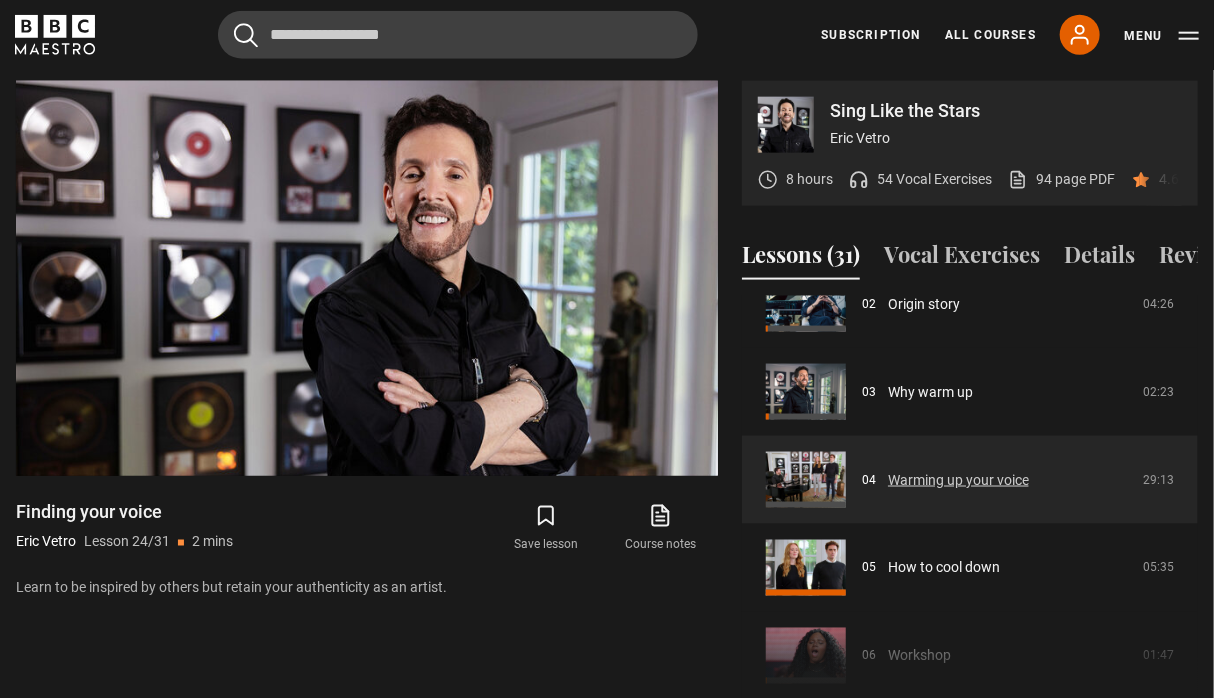 click on "Warming up your voice" at bounding box center [958, 480] 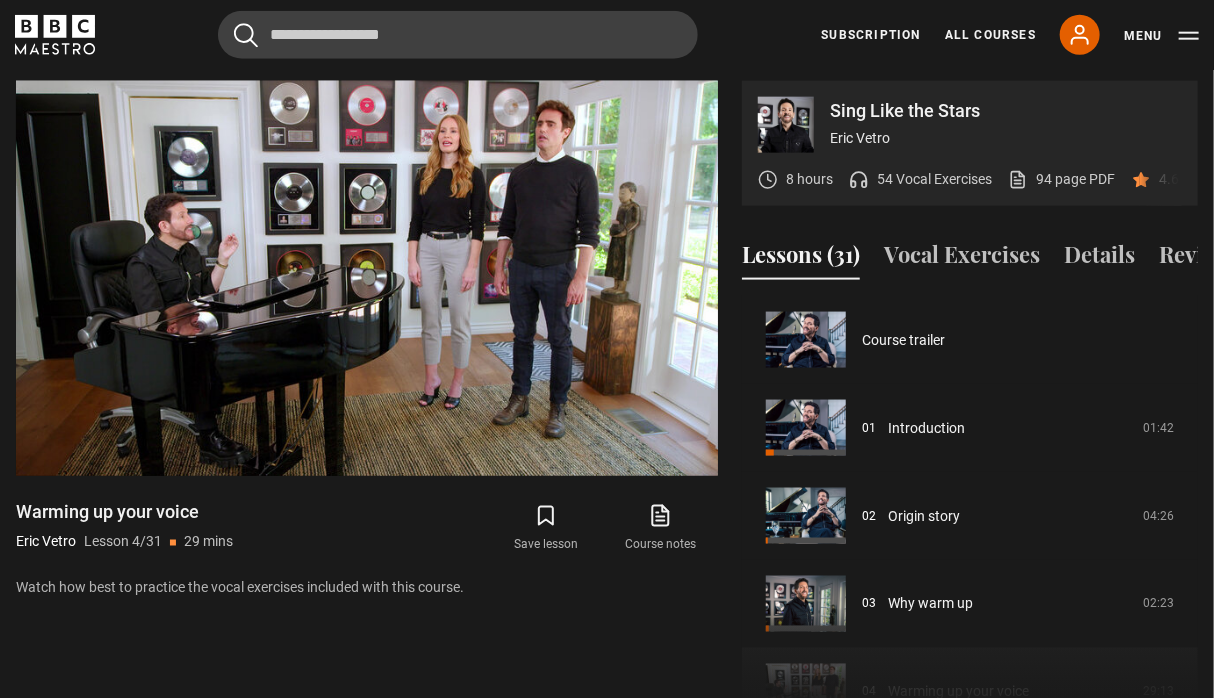scroll, scrollTop: 980, scrollLeft: 0, axis: vertical 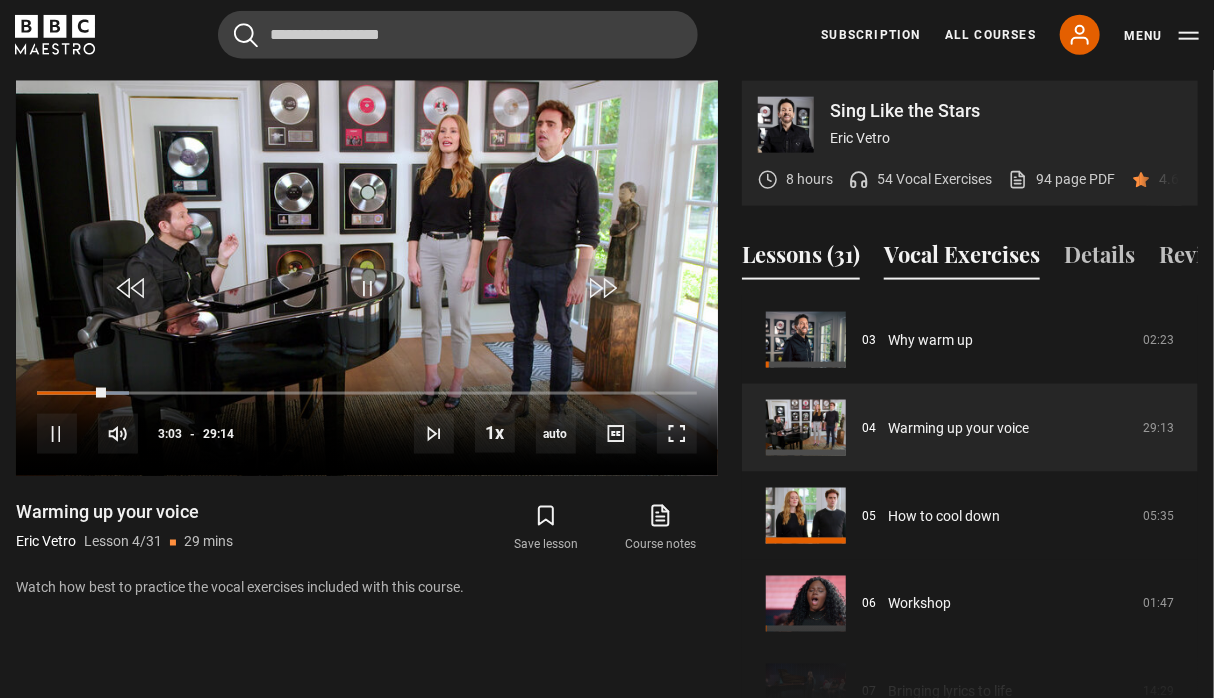 click on "Vocal Exercises" at bounding box center [962, 259] 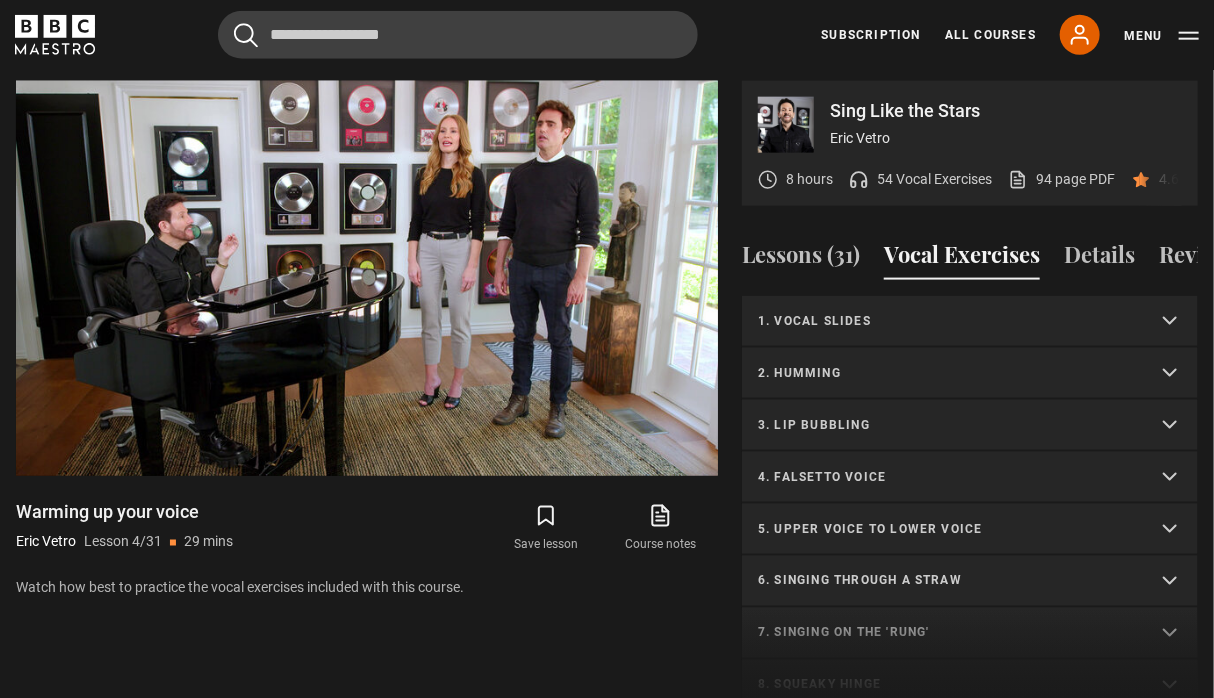 click on "1. Vocal slides" at bounding box center (946, 321) 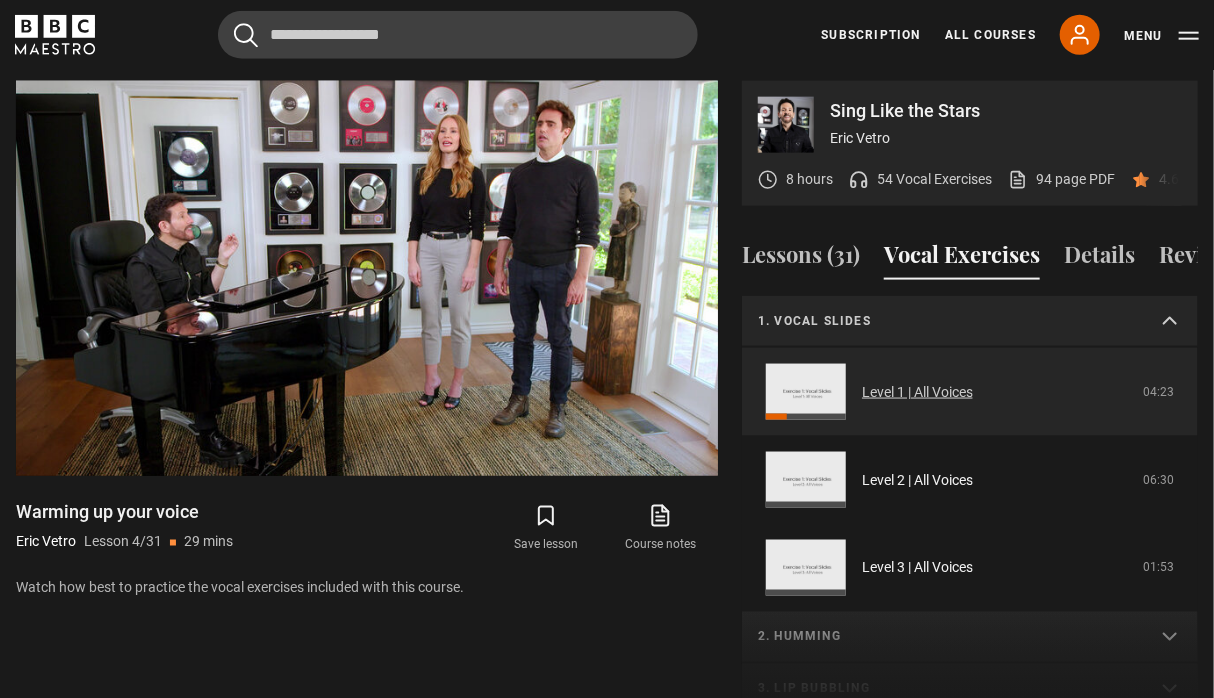 click on "Level 1 | All Voices" at bounding box center (917, 392) 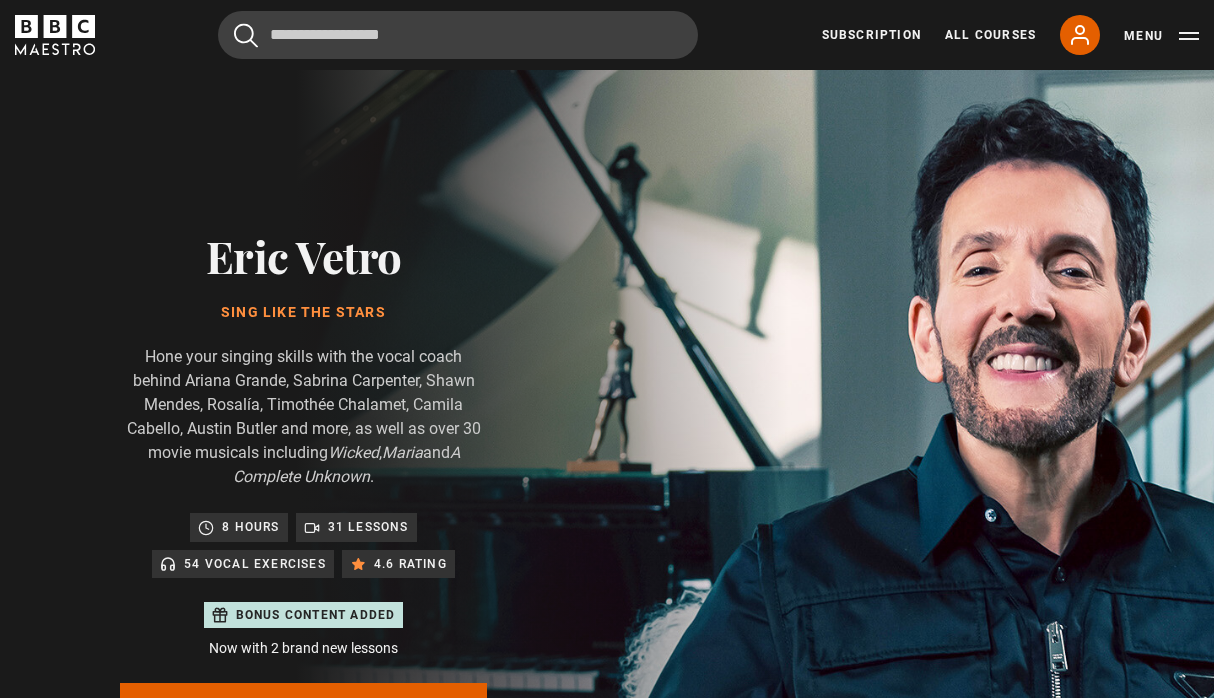 scroll, scrollTop: 980, scrollLeft: 0, axis: vertical 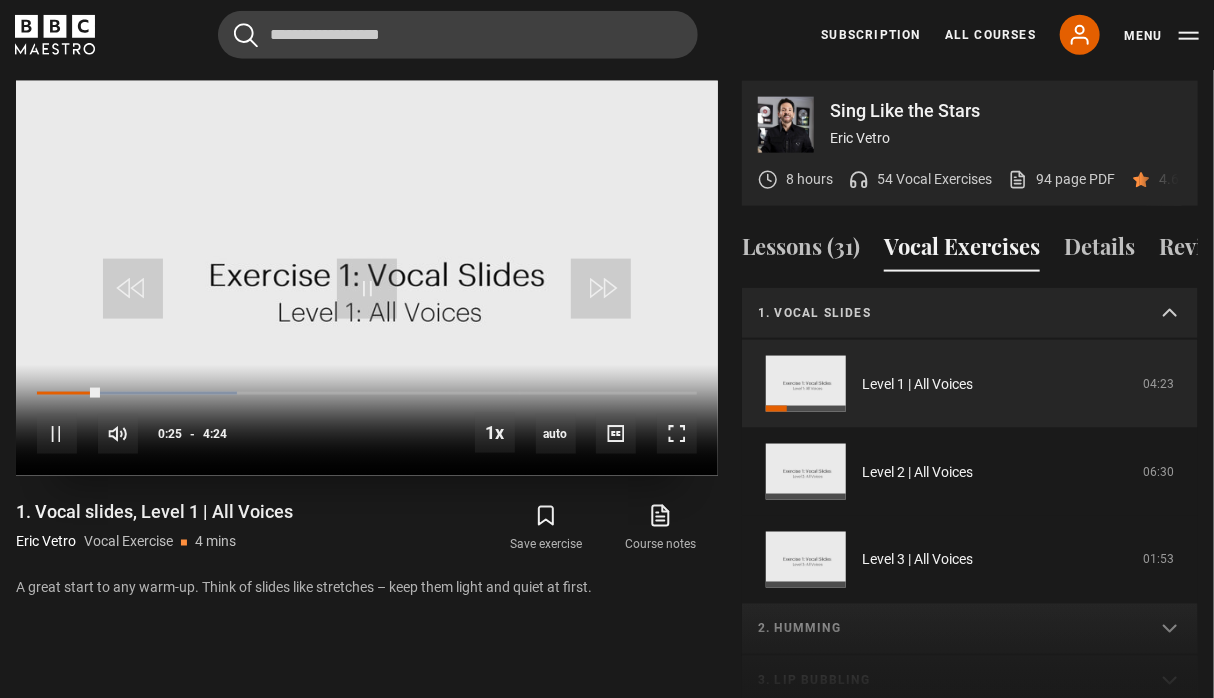 click on "10s Skip Back 10 seconds Pause 10s Skip Forward 10 seconds Loaded :  30.30% 3:06 0:25 Pause Mute Current Time  0:25 - Duration  4:24 1x Playback Rate 2x 1.5x 1x , selected 0.5x auto Quality 360p 720p 1080p 2160p Auto , selected Captions captions off , selected English  Captions" at bounding box center [367, 420] 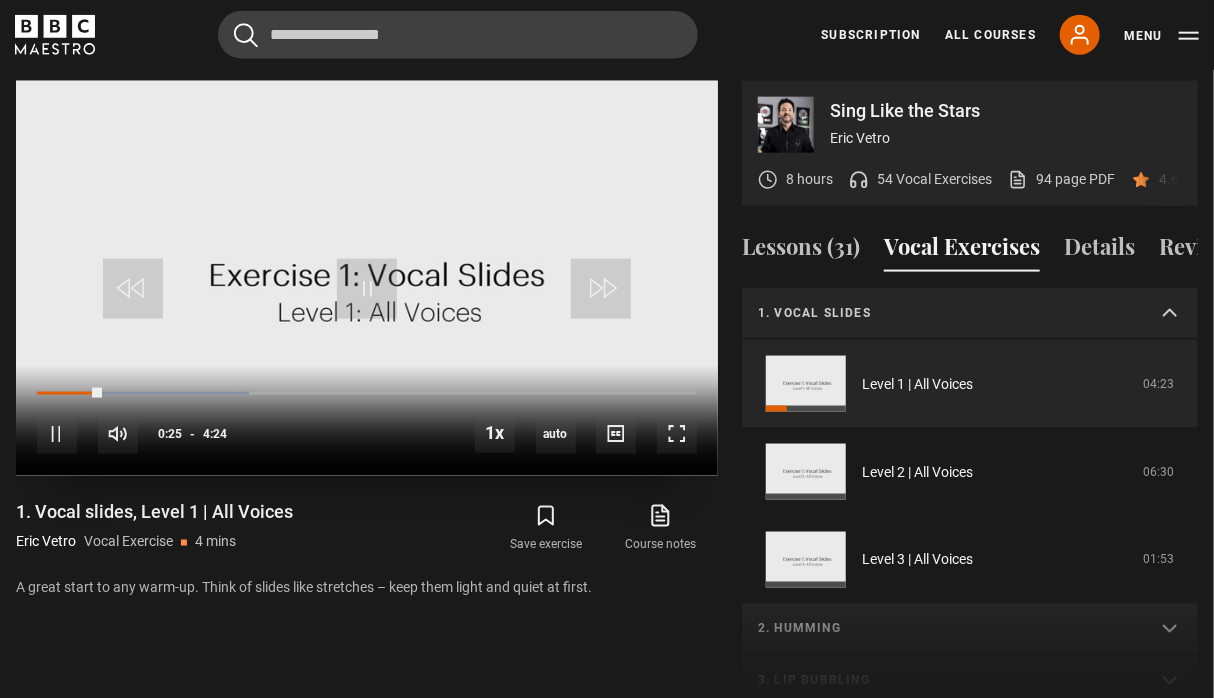 click on "10s Skip Back 10 seconds Pause 10s Skip Forward 10 seconds Loaded :  32.20% 3:06 0:25 Pause Mute Current Time  0:25 - Duration  4:24 1x Playback Rate 2x 1.5x 1x , selected 0.5x auto Quality 360p 720p 1080p 2160p Auto , selected Captions captions off , selected English  Captions" at bounding box center [367, 420] 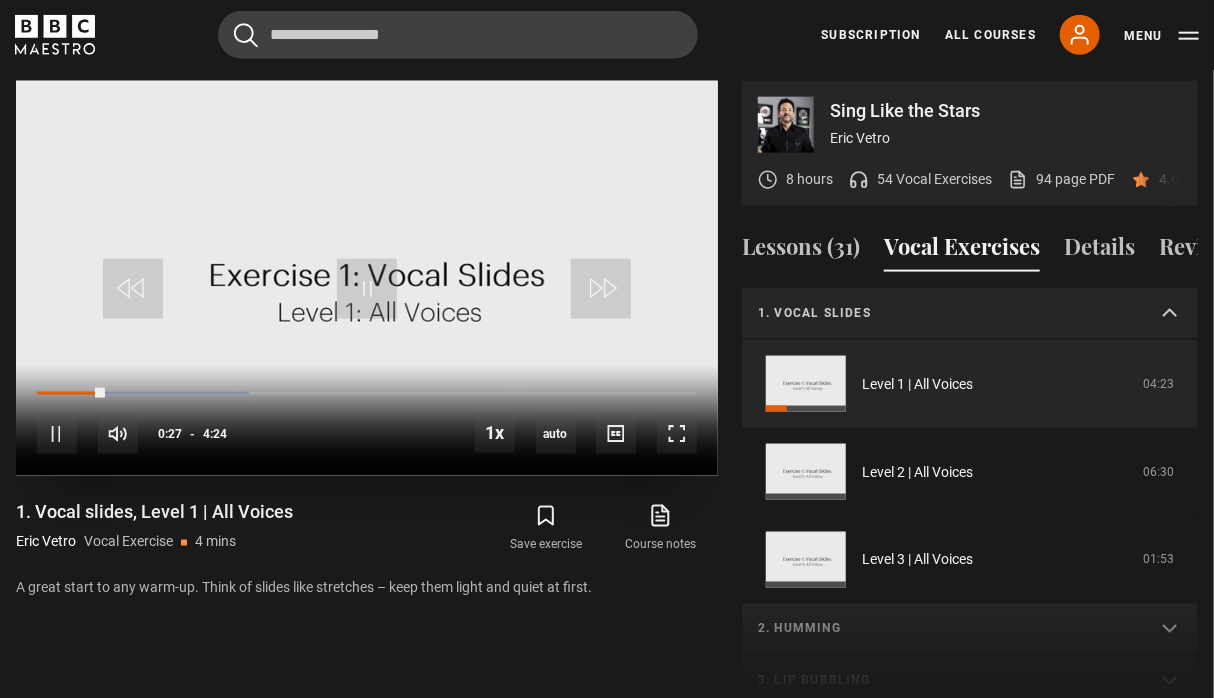 click on "10s Skip Back 10 seconds Pause 10s Skip Forward 10 seconds Loaded :  32.20% 3:06 0:27 Pause Mute Current Time  0:27 - Duration  4:24 1x Playback Rate 2x 1.5x 1x , selected 0.5x auto Quality 360p 720p 1080p 2160p Auto , selected Captions captions off , selected English  Captions" at bounding box center (367, 420) 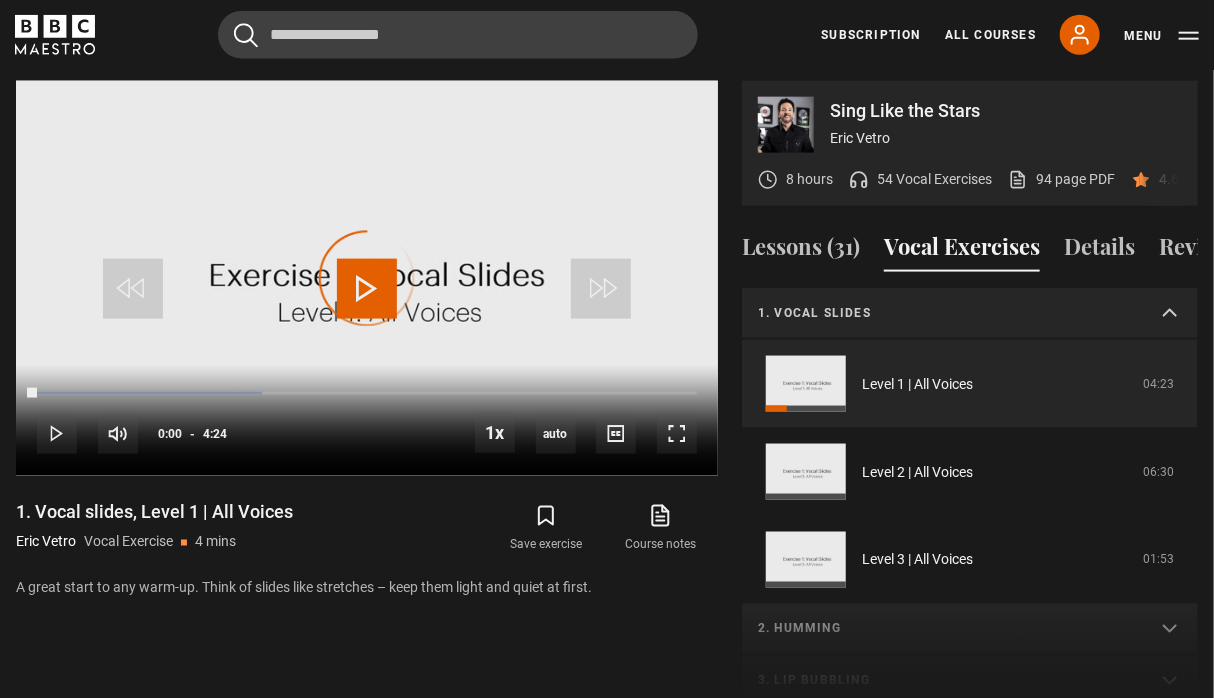 drag, startPoint x: 108, startPoint y: 392, endPoint x: 0, endPoint y: 429, distance: 114.16216 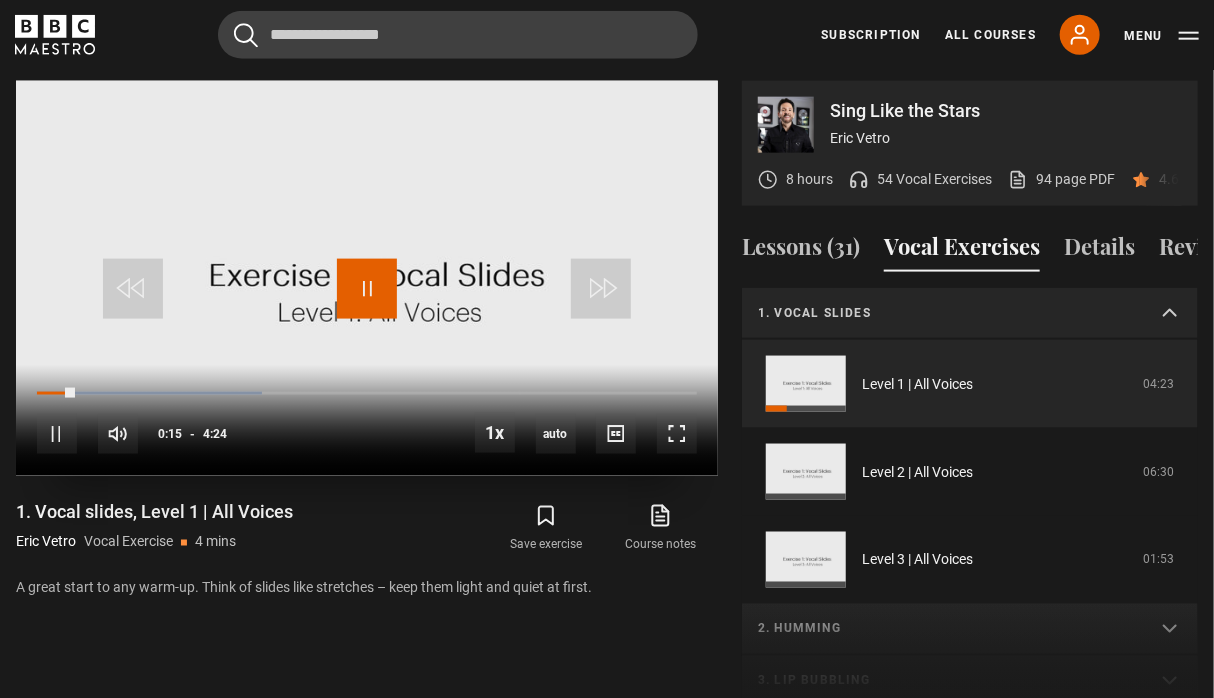click at bounding box center [367, 289] 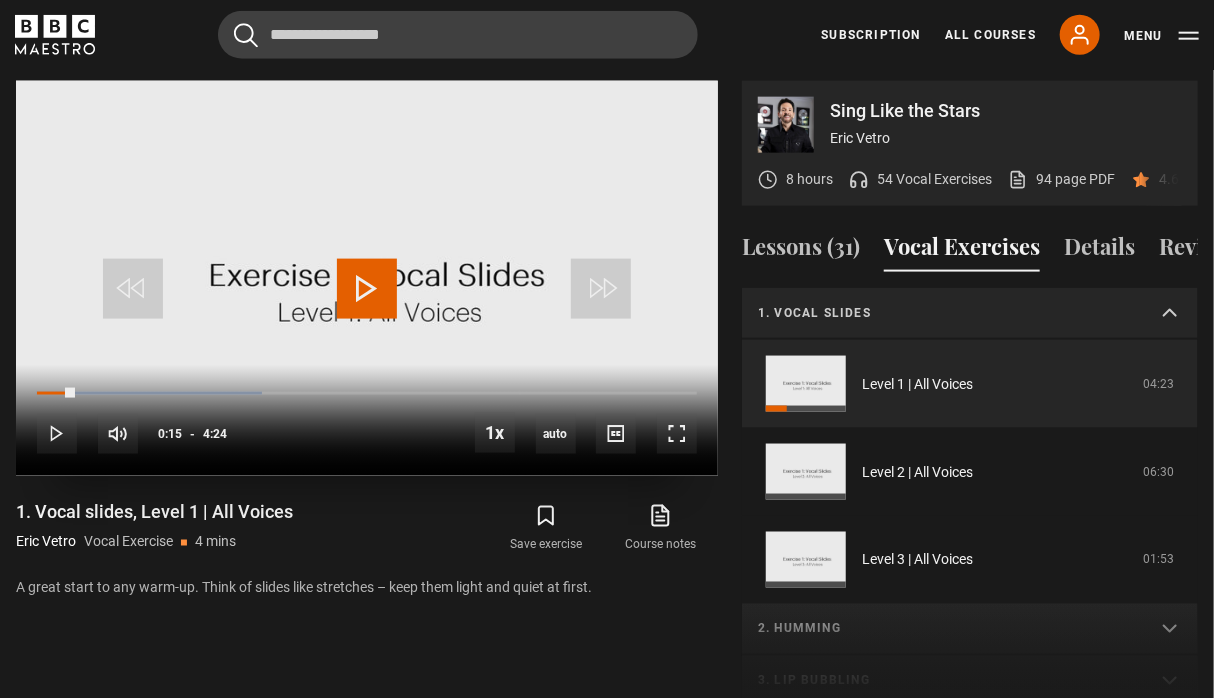 click at bounding box center (367, 289) 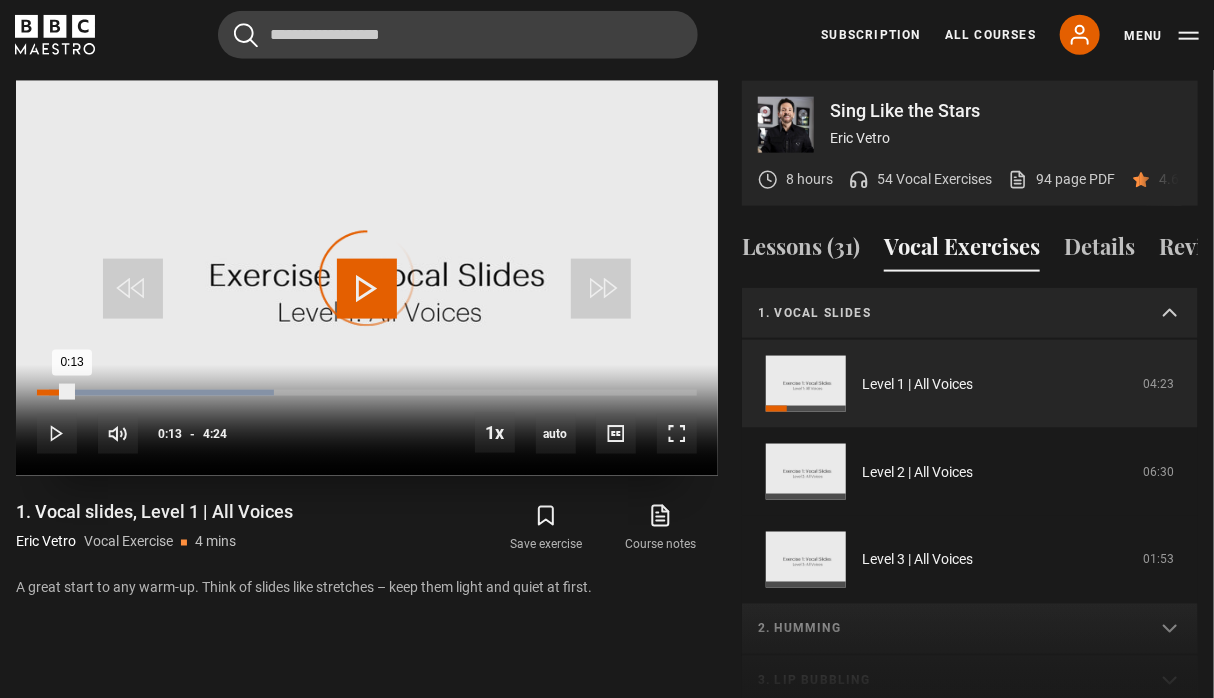 click on "Loaded :  35.98% 0:13 0:13" at bounding box center [367, 393] 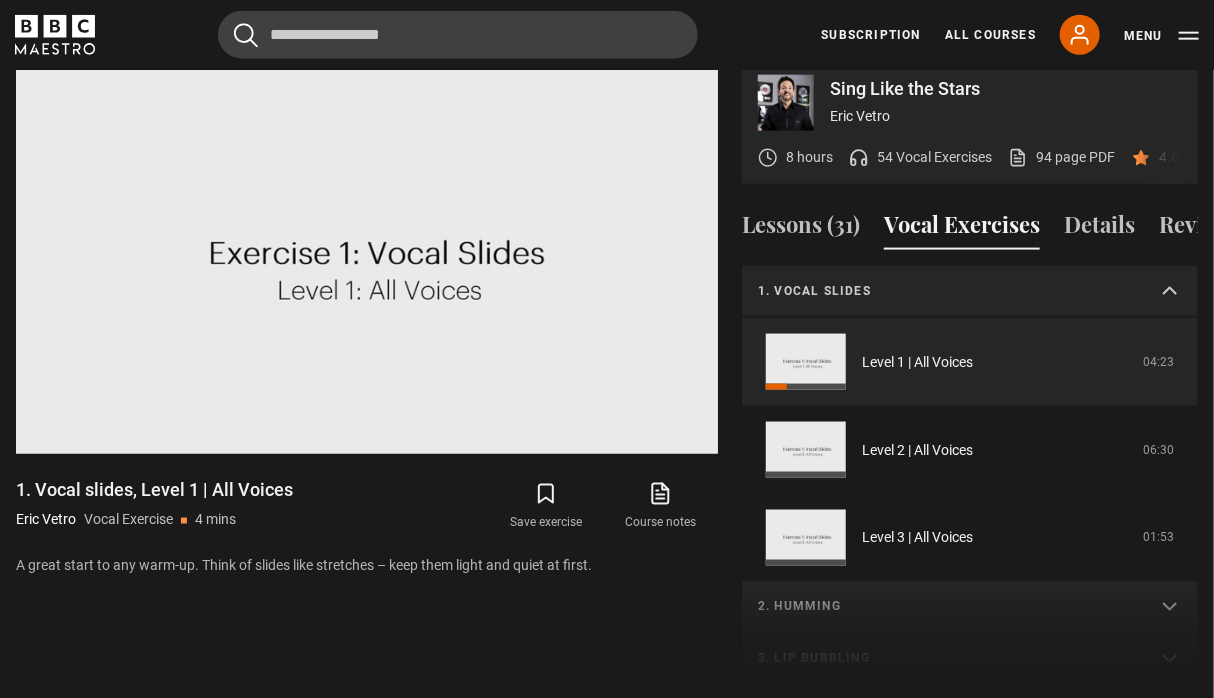scroll, scrollTop: 956, scrollLeft: 0, axis: vertical 